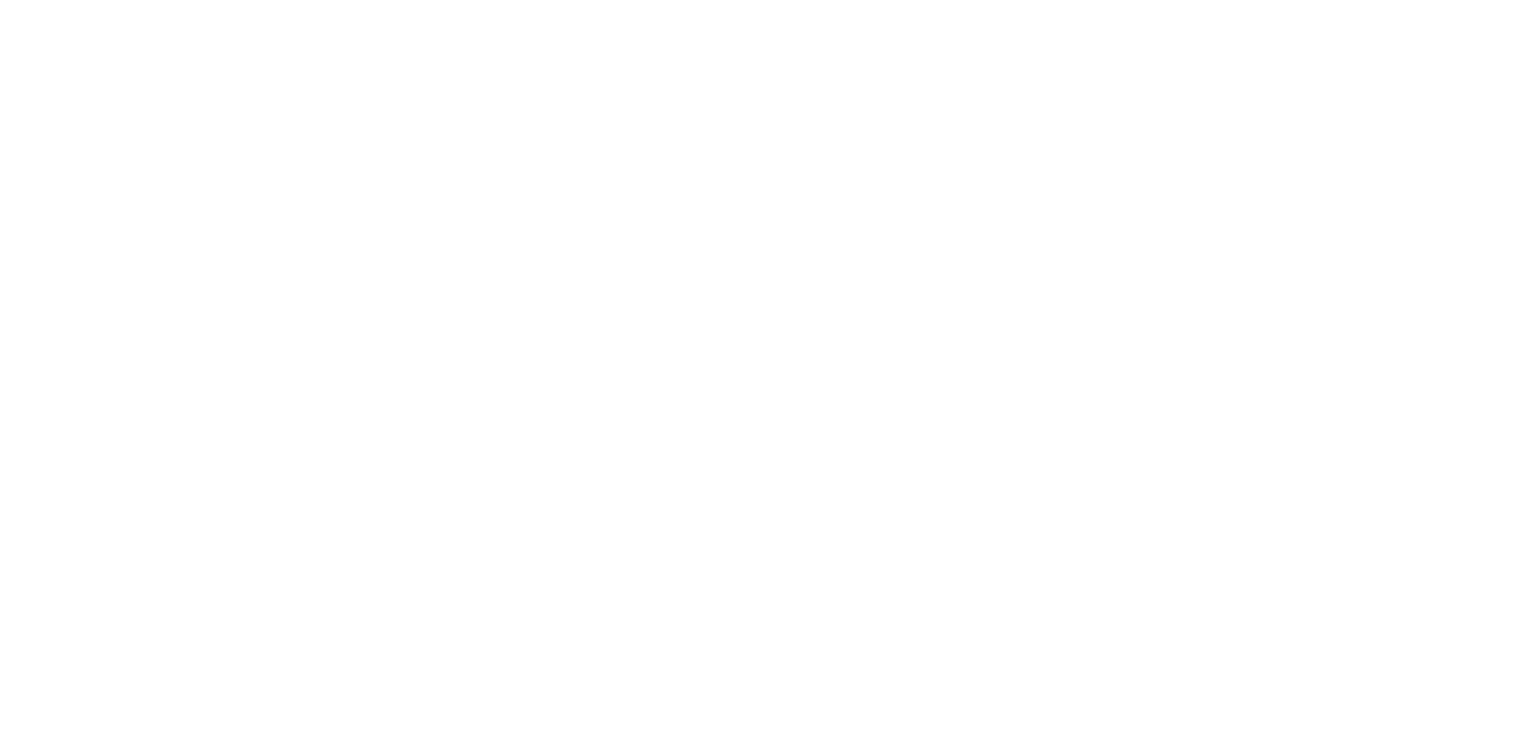 scroll, scrollTop: 0, scrollLeft: 0, axis: both 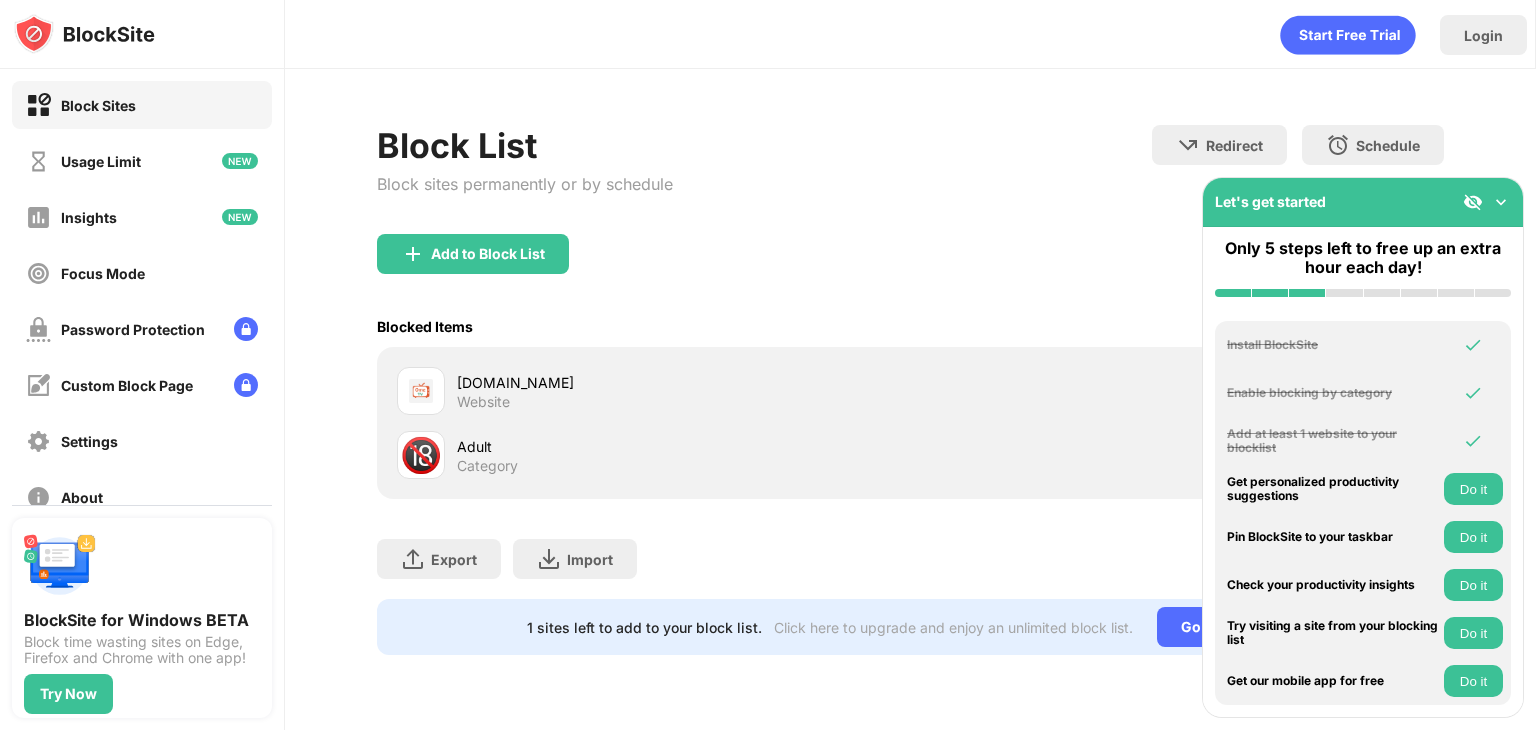click on "ome.tv Website" at bounding box center [683, 391] 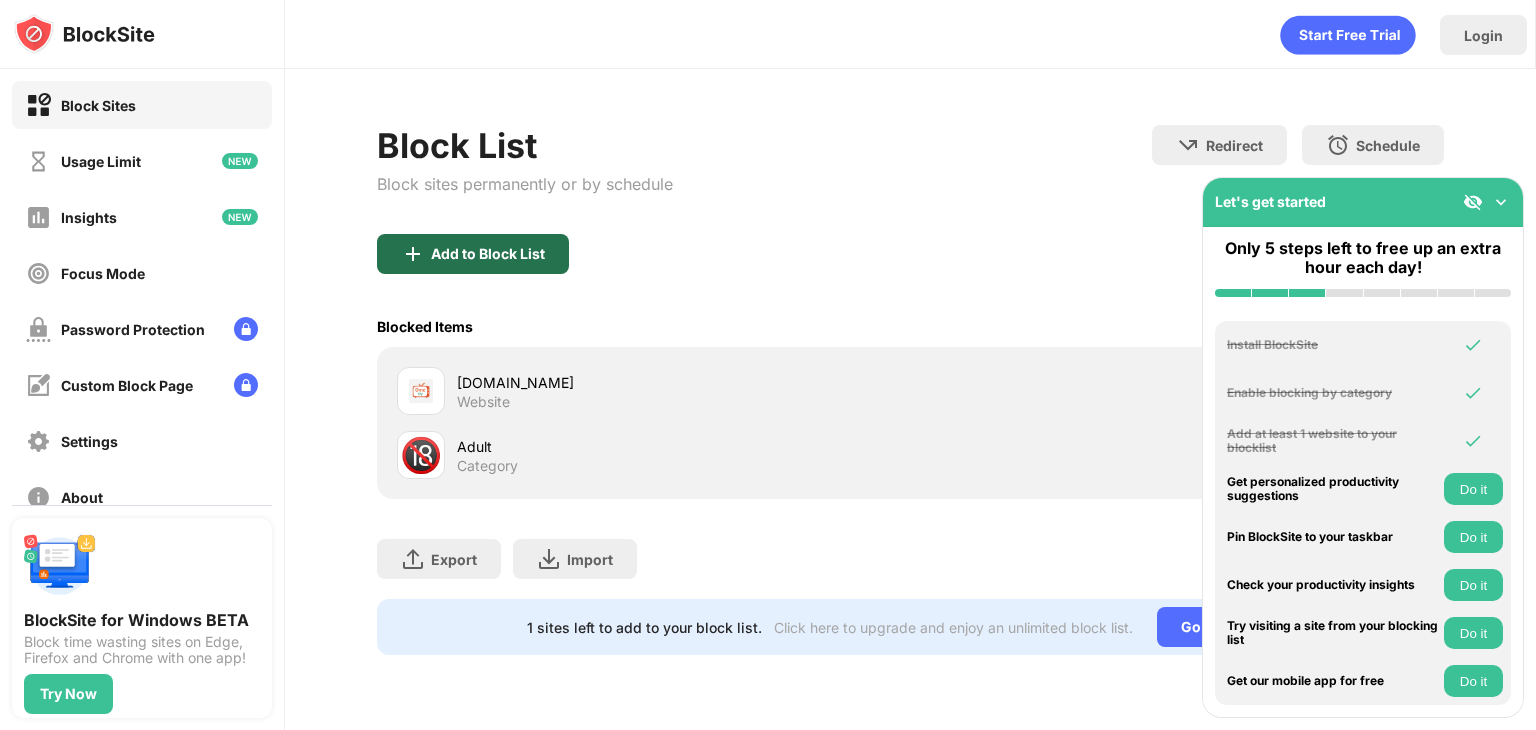 click on "Add to Block List" at bounding box center [488, 254] 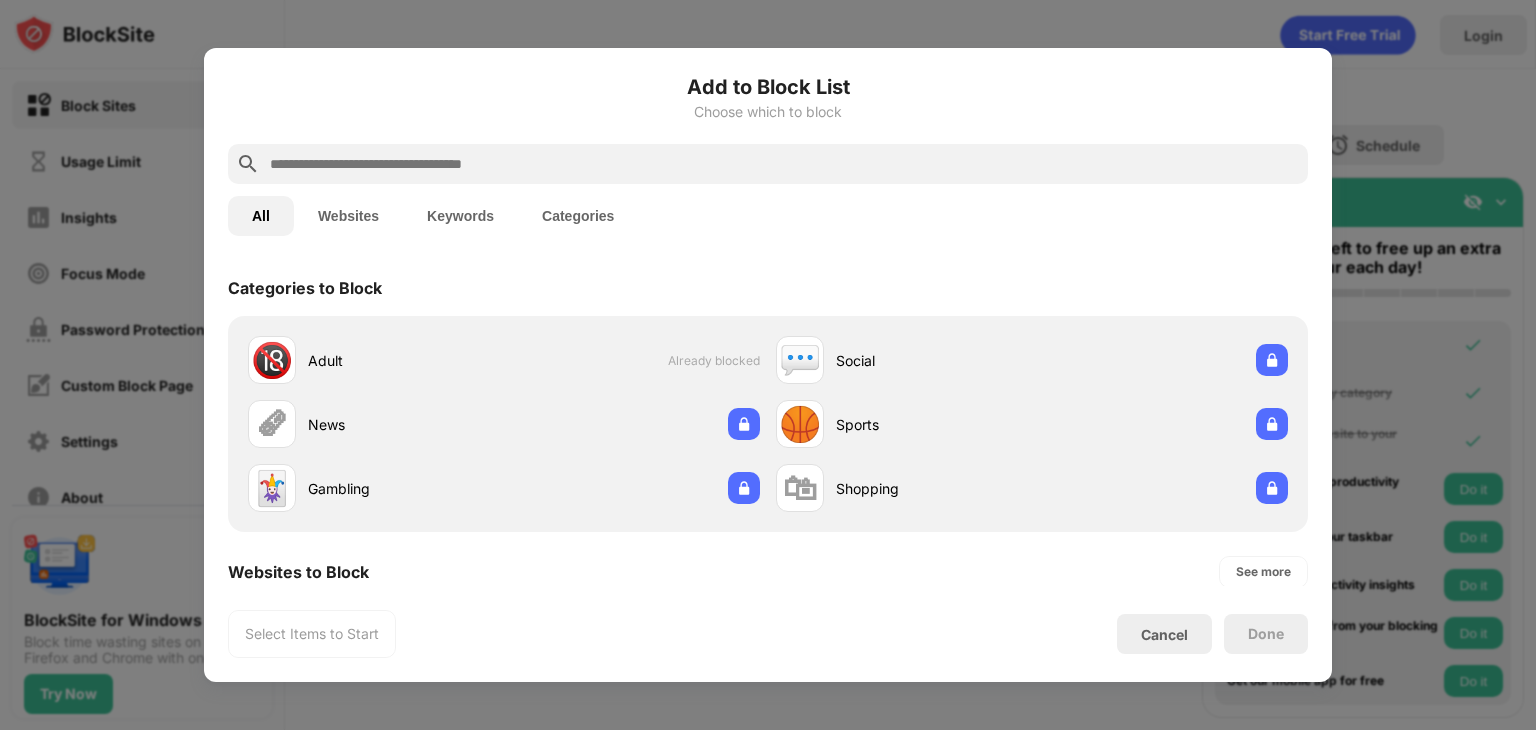 click at bounding box center [784, 164] 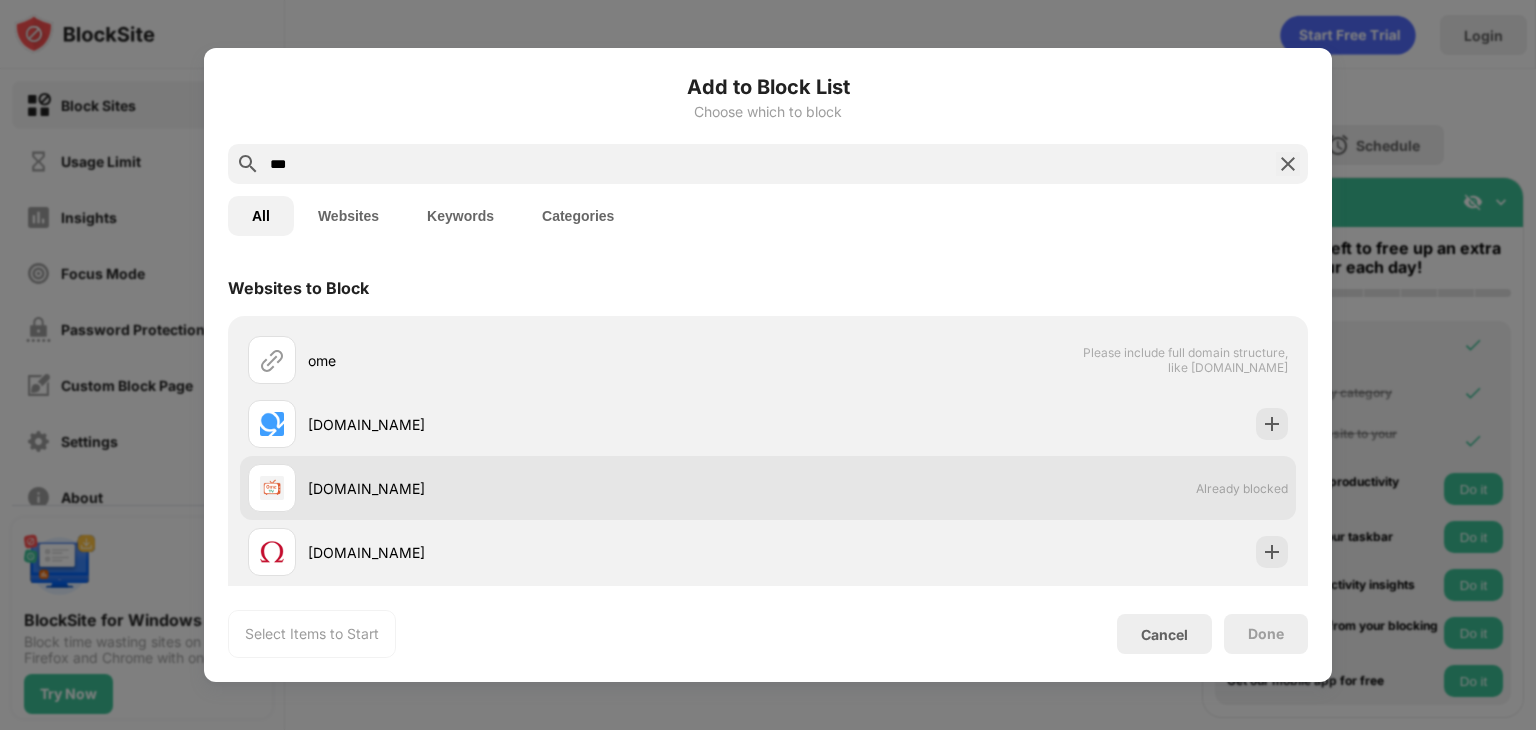type on "***" 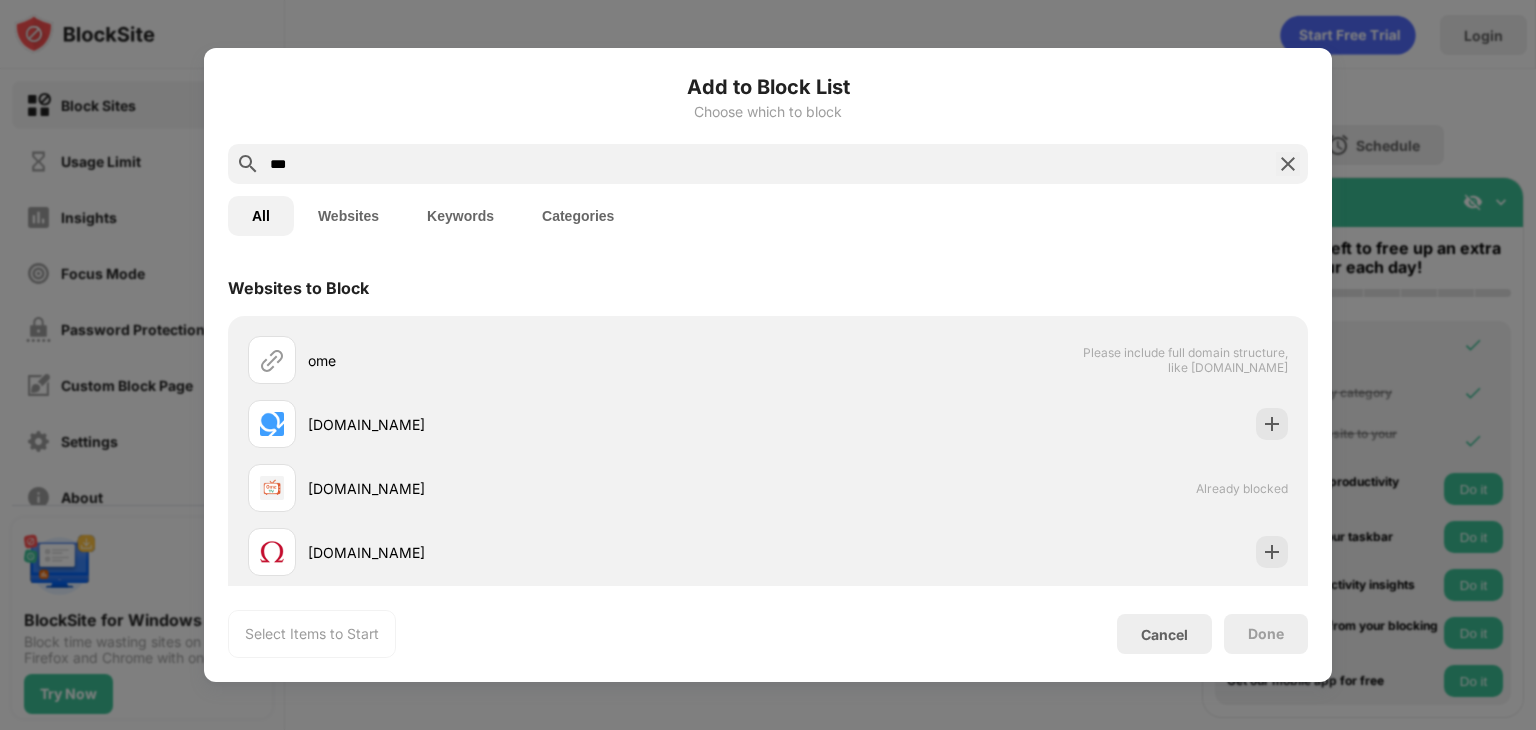 click at bounding box center [1288, 164] 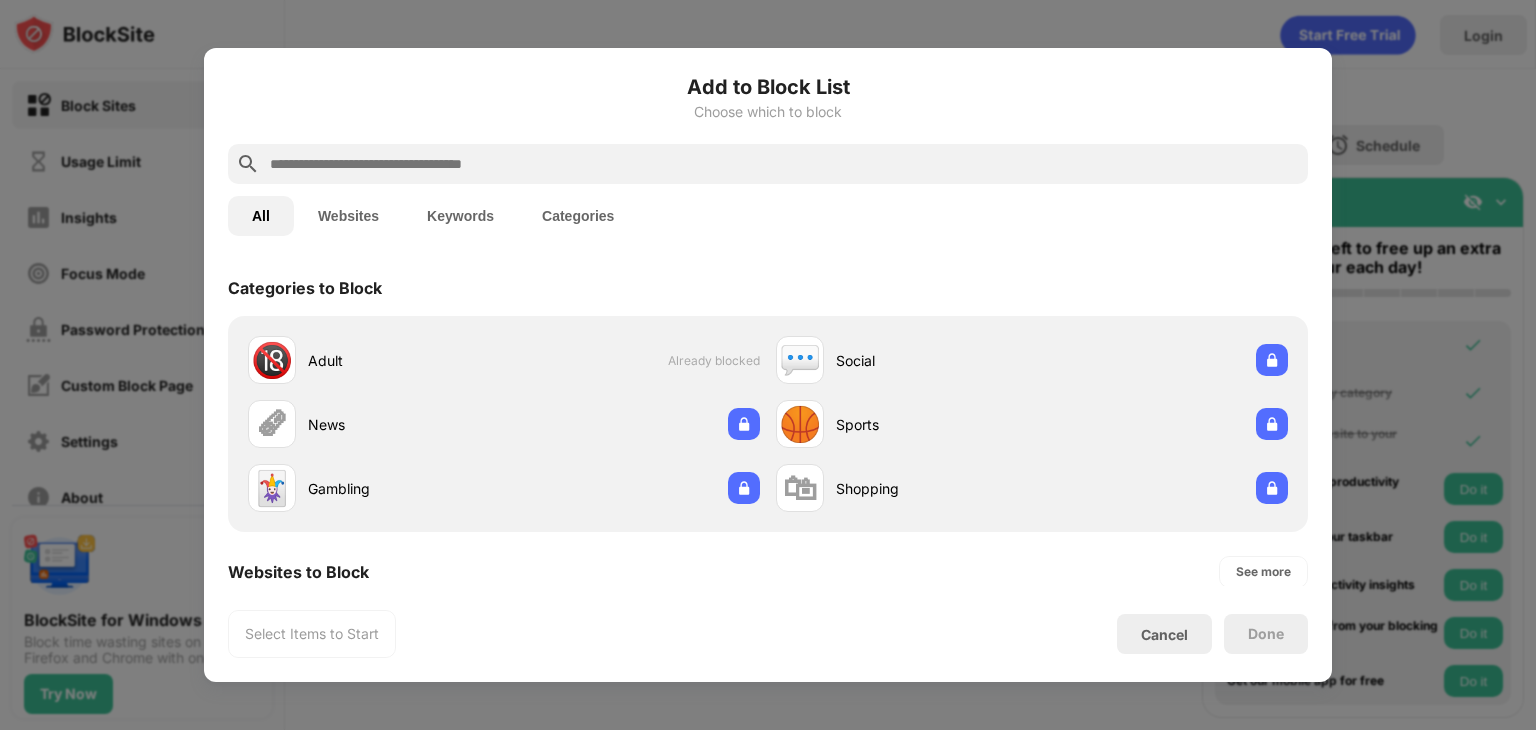 click at bounding box center [768, 365] 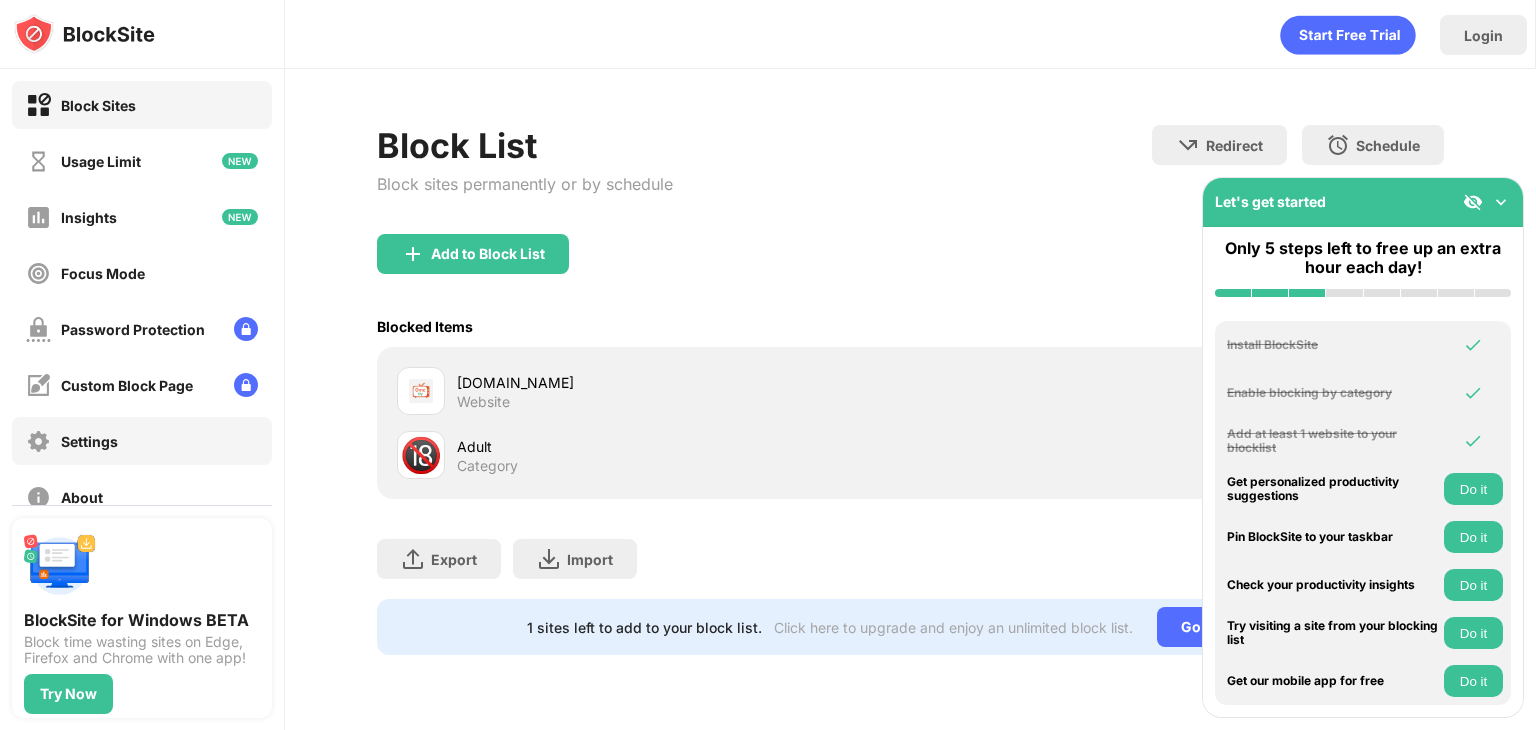 click on "Settings" at bounding box center [142, 441] 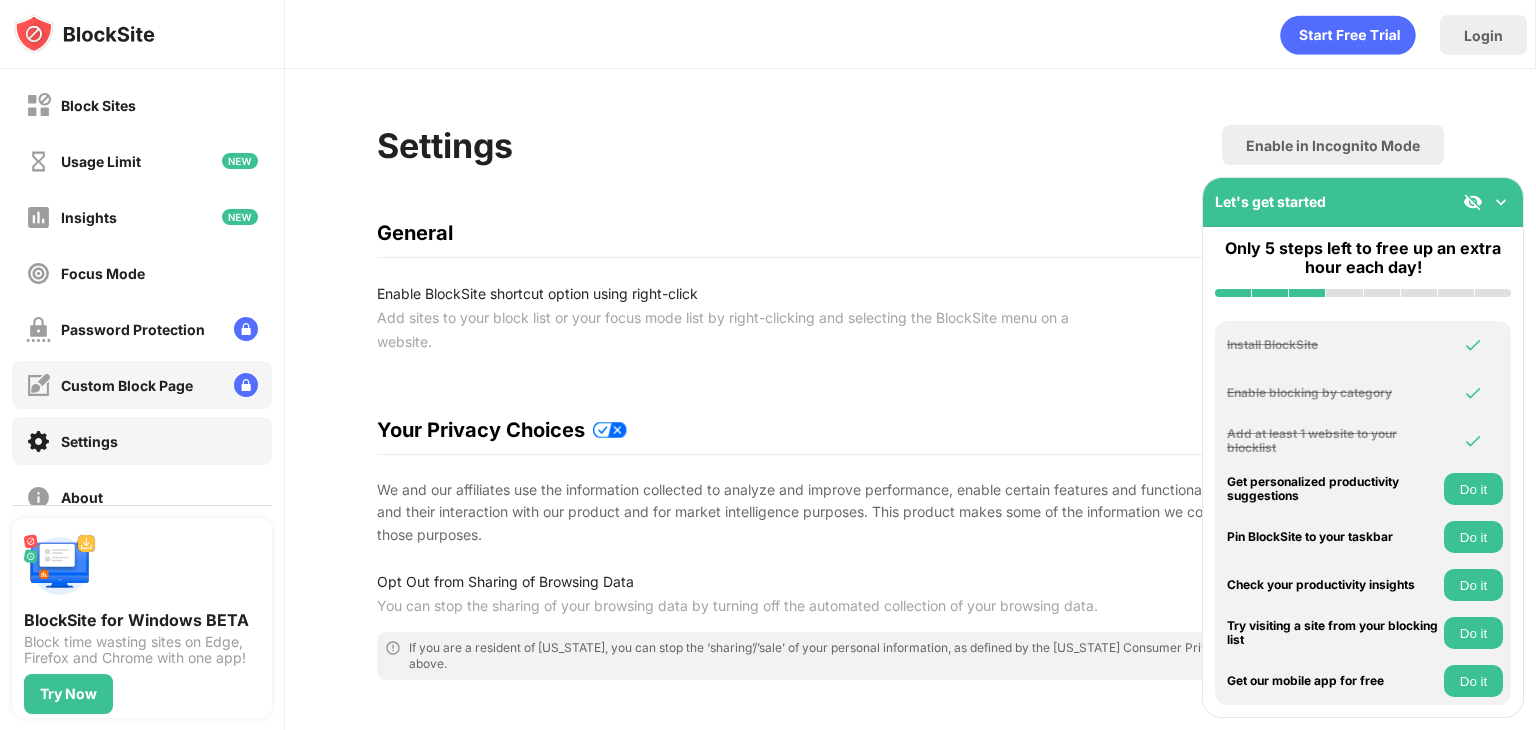 click on "Custom Block Page" at bounding box center (127, 385) 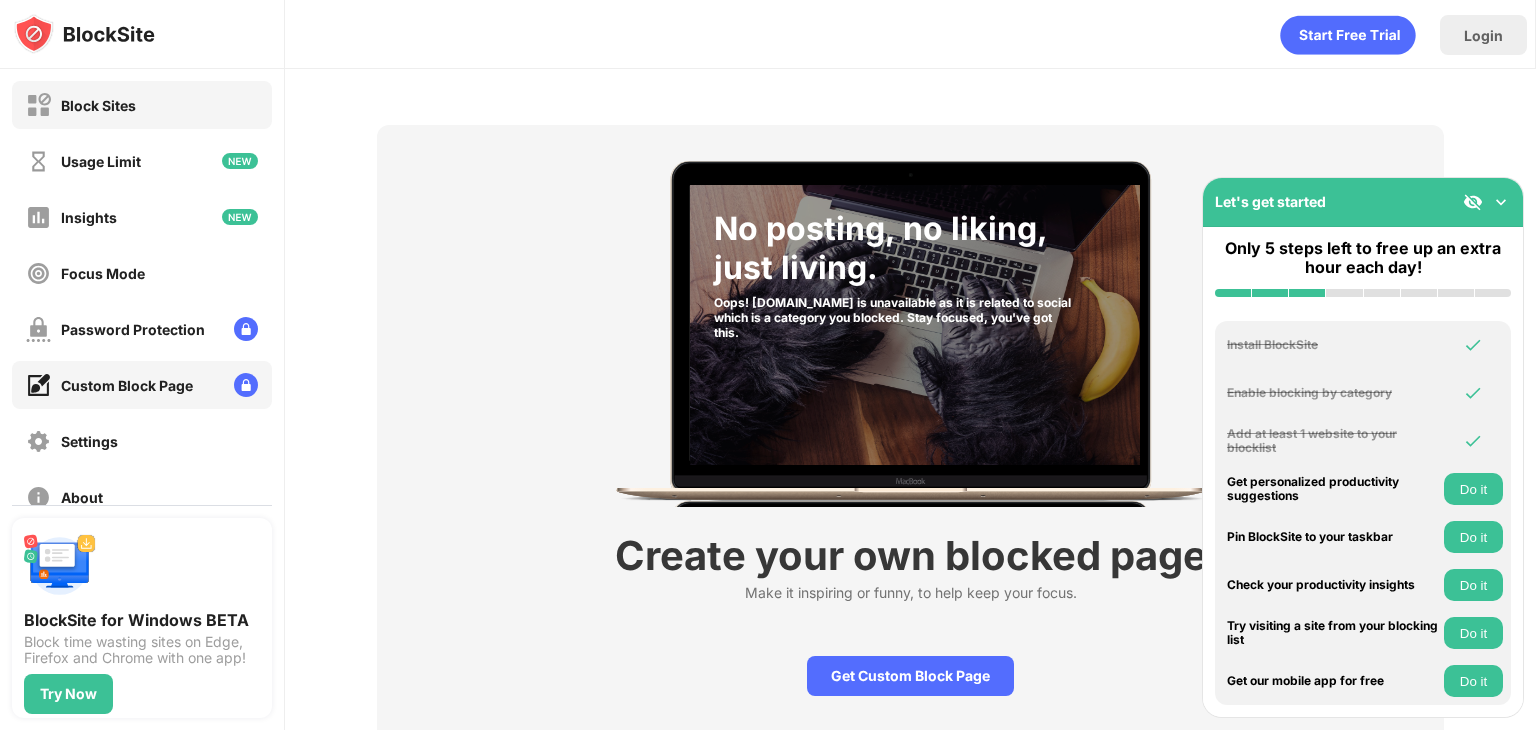 click on "Block Sites" at bounding box center (142, 105) 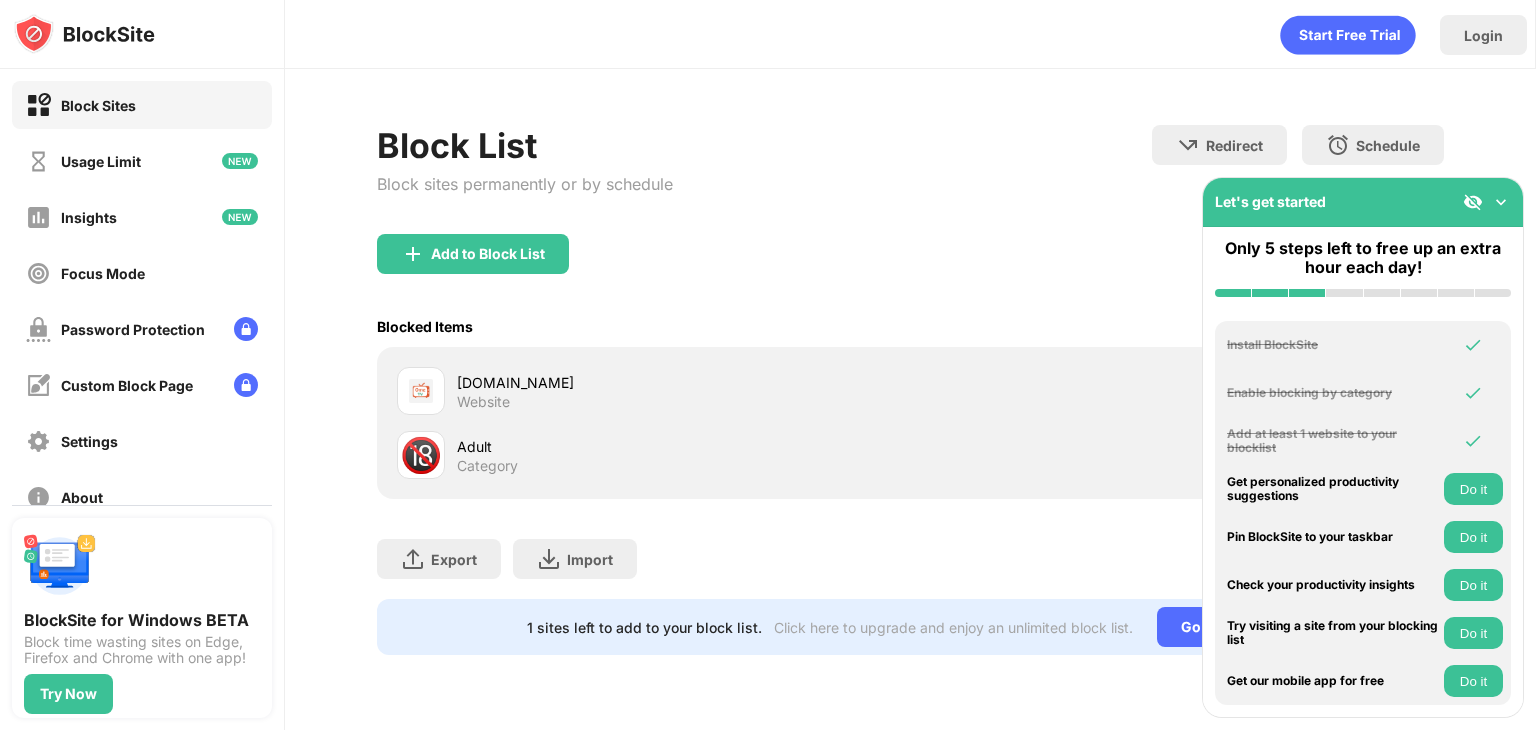 click on "[DOMAIN_NAME]" at bounding box center [683, 382] 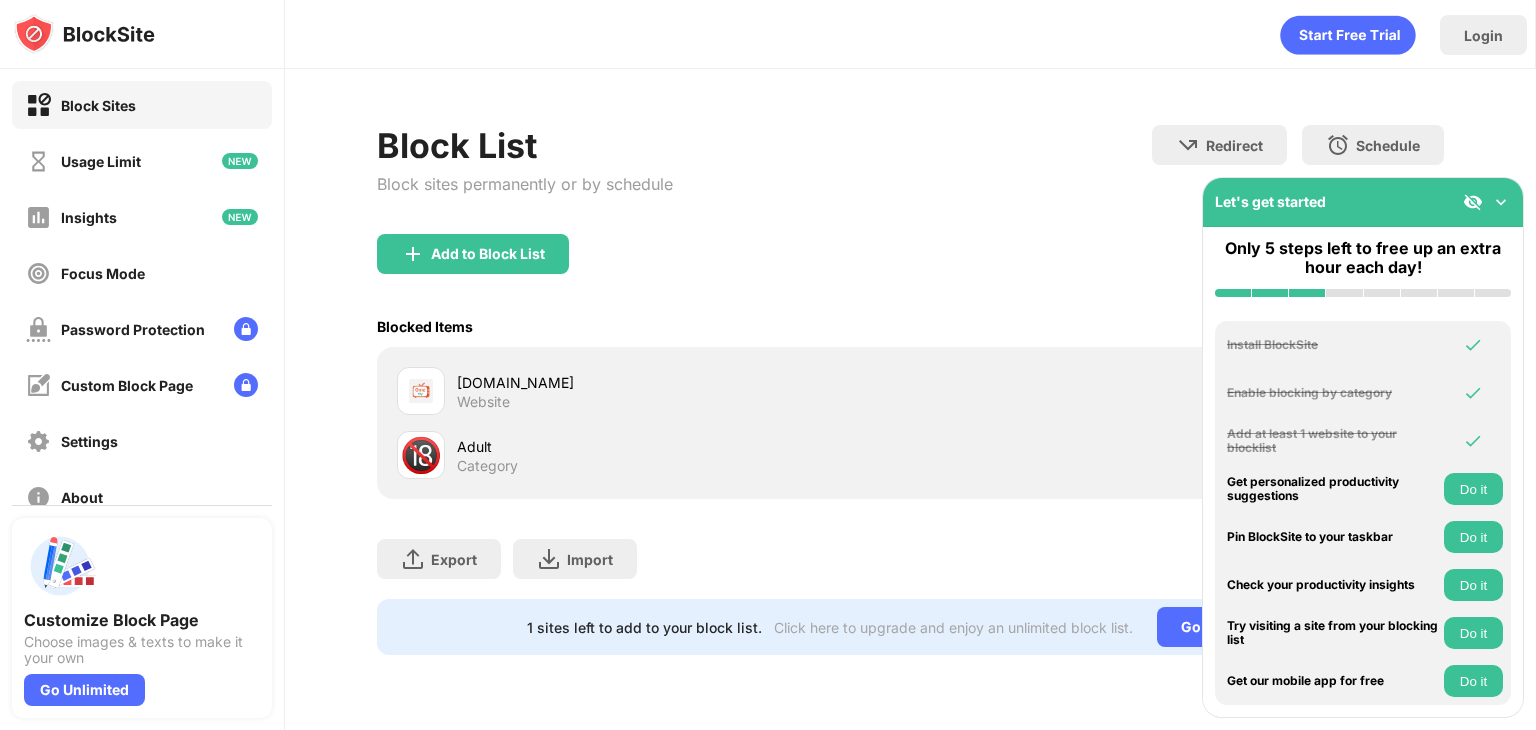 scroll, scrollTop: 0, scrollLeft: 0, axis: both 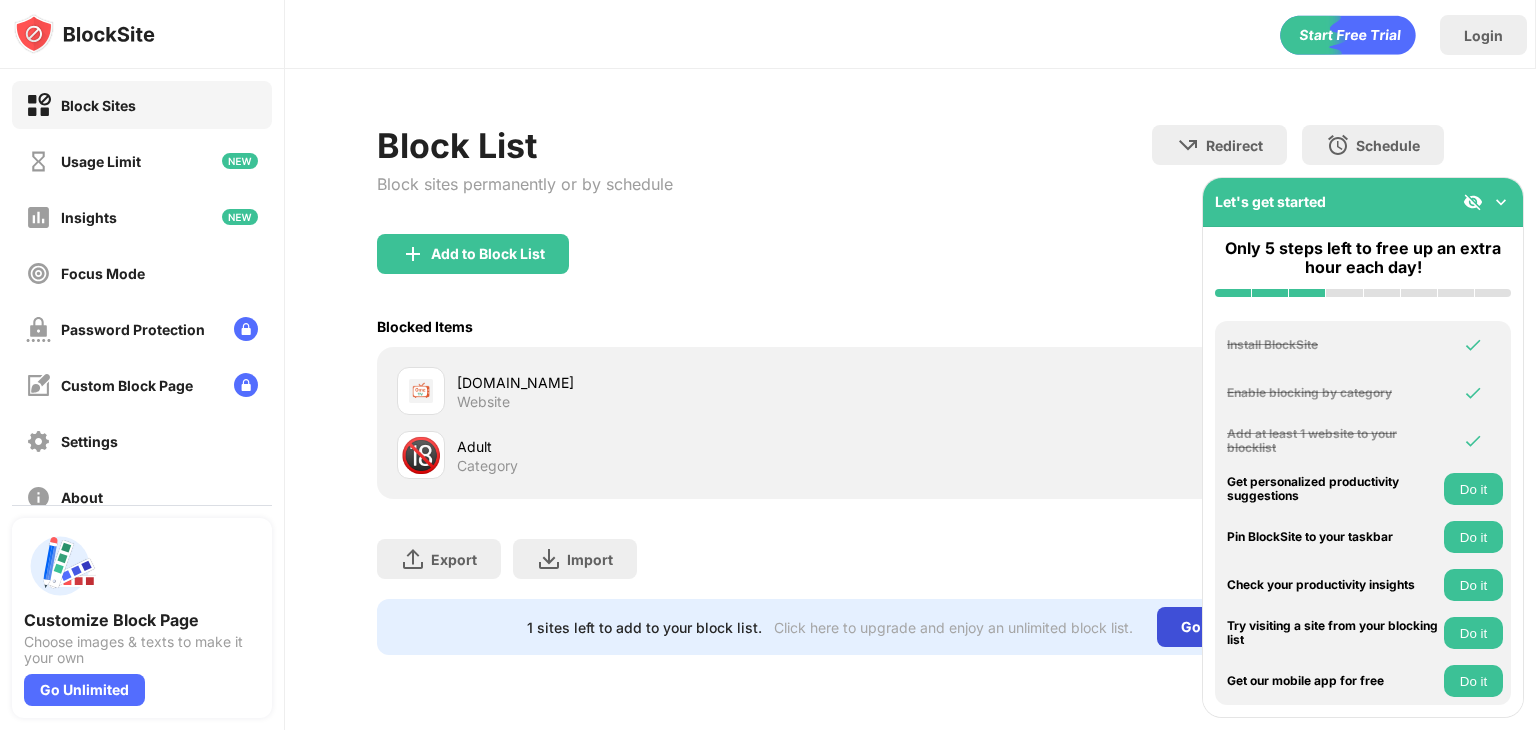 click on "Go Unlimited" at bounding box center (1225, 627) 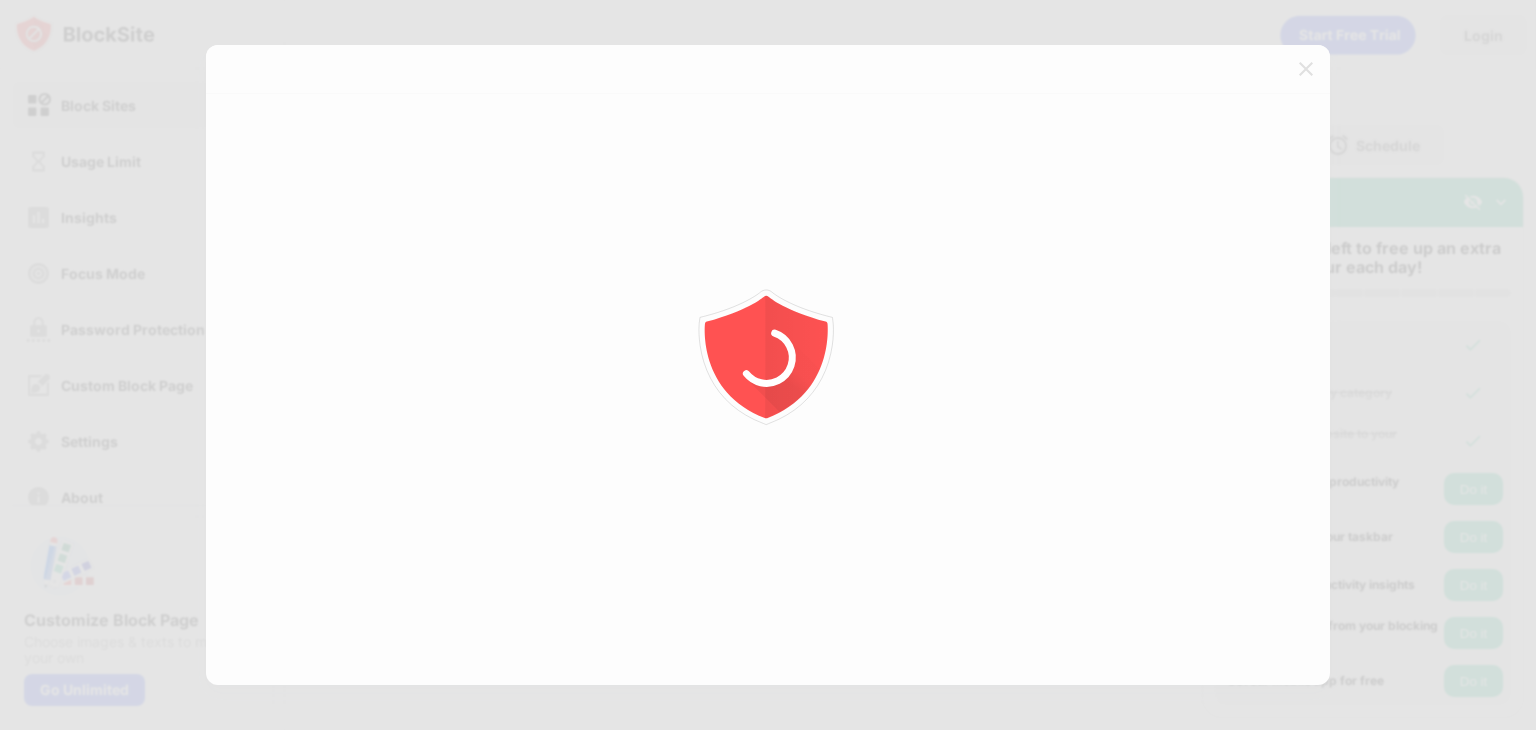 click at bounding box center [768, 365] 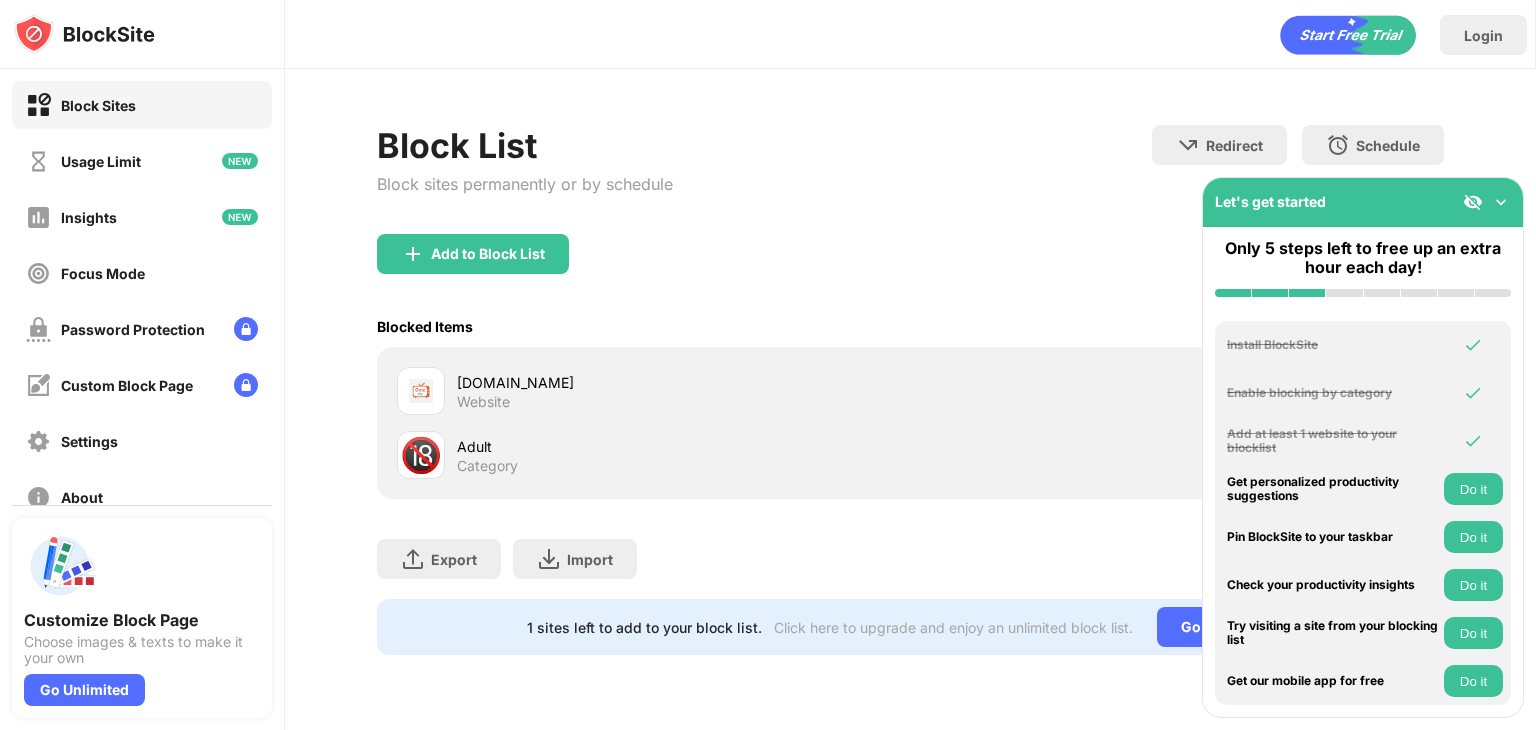 click on "[DOMAIN_NAME]" at bounding box center (683, 382) 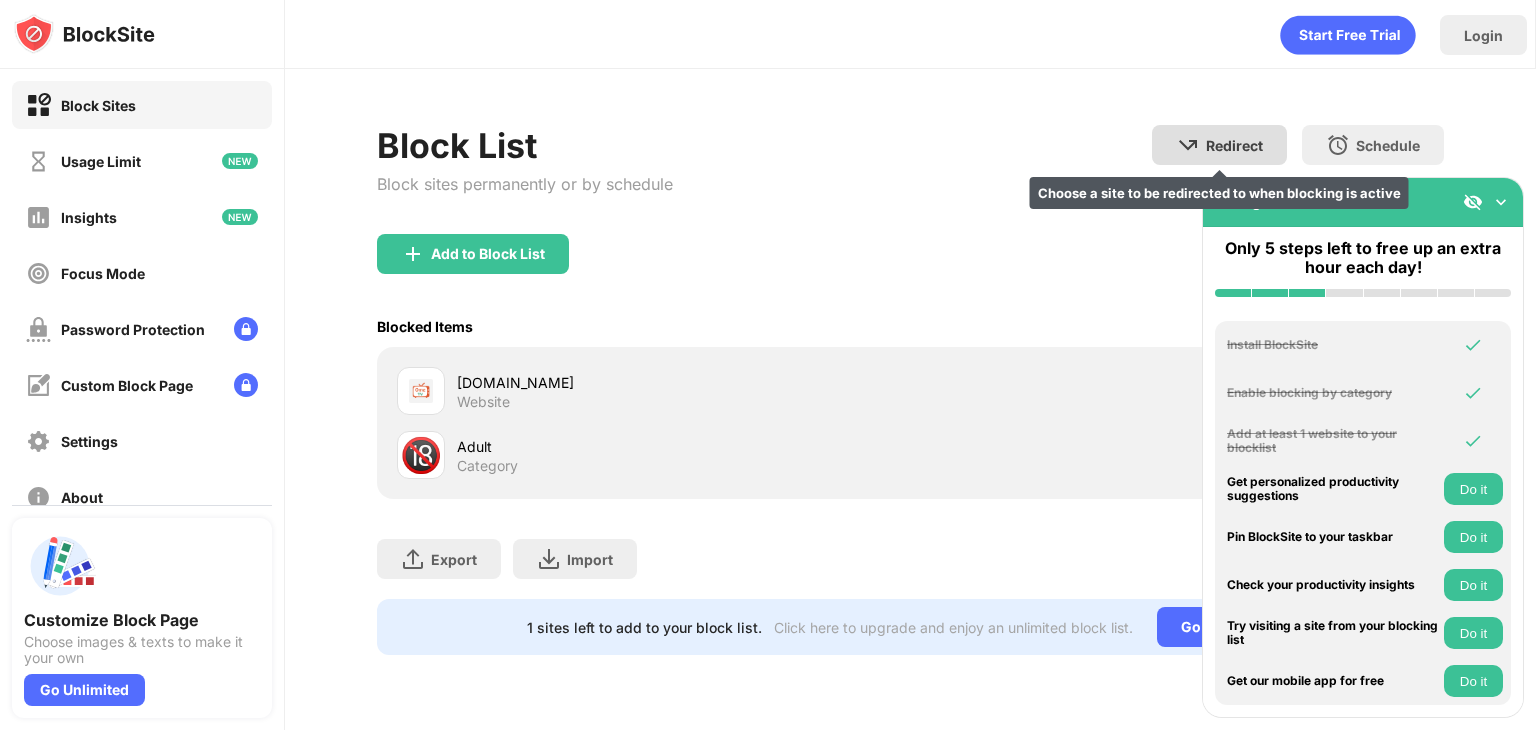 click at bounding box center (1188, 145) 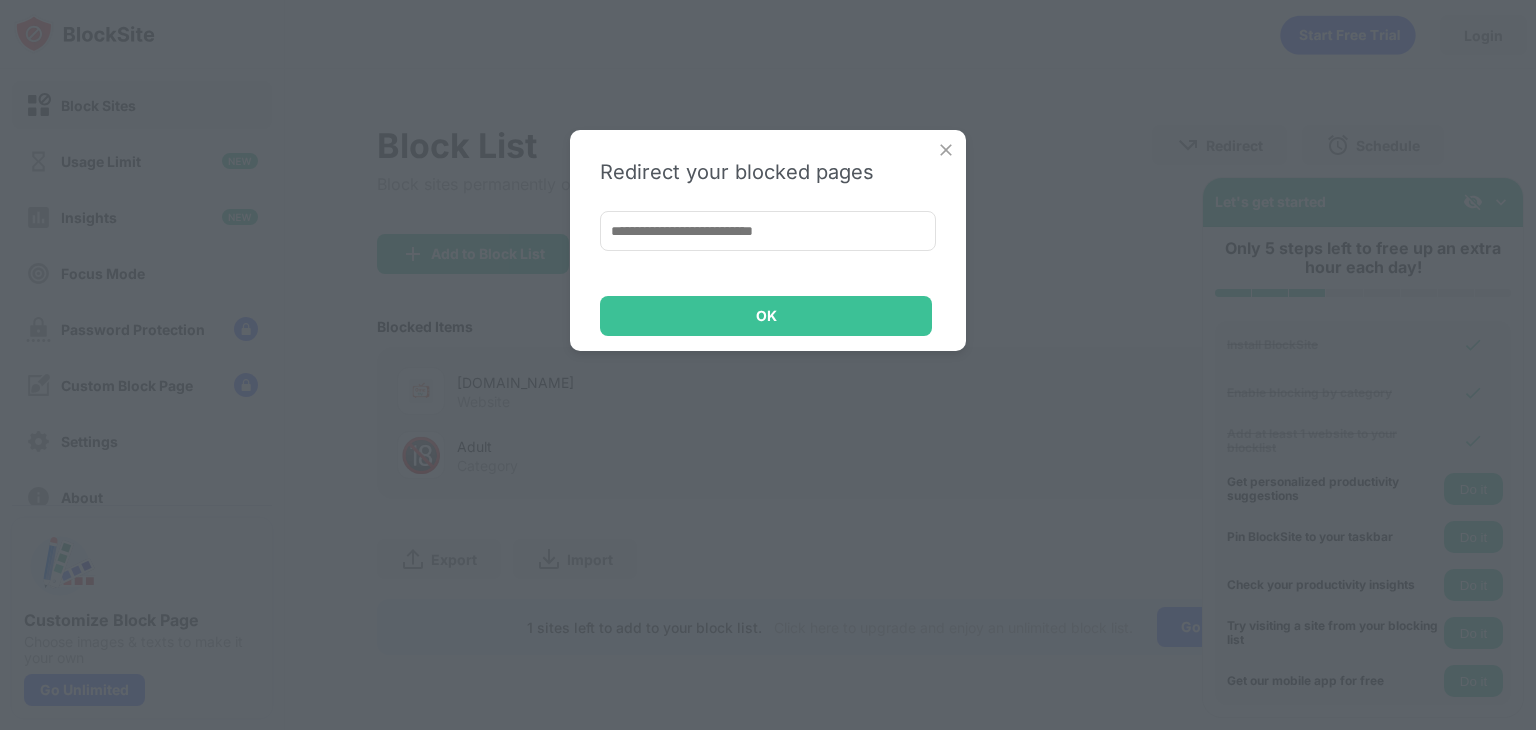 click at bounding box center (946, 150) 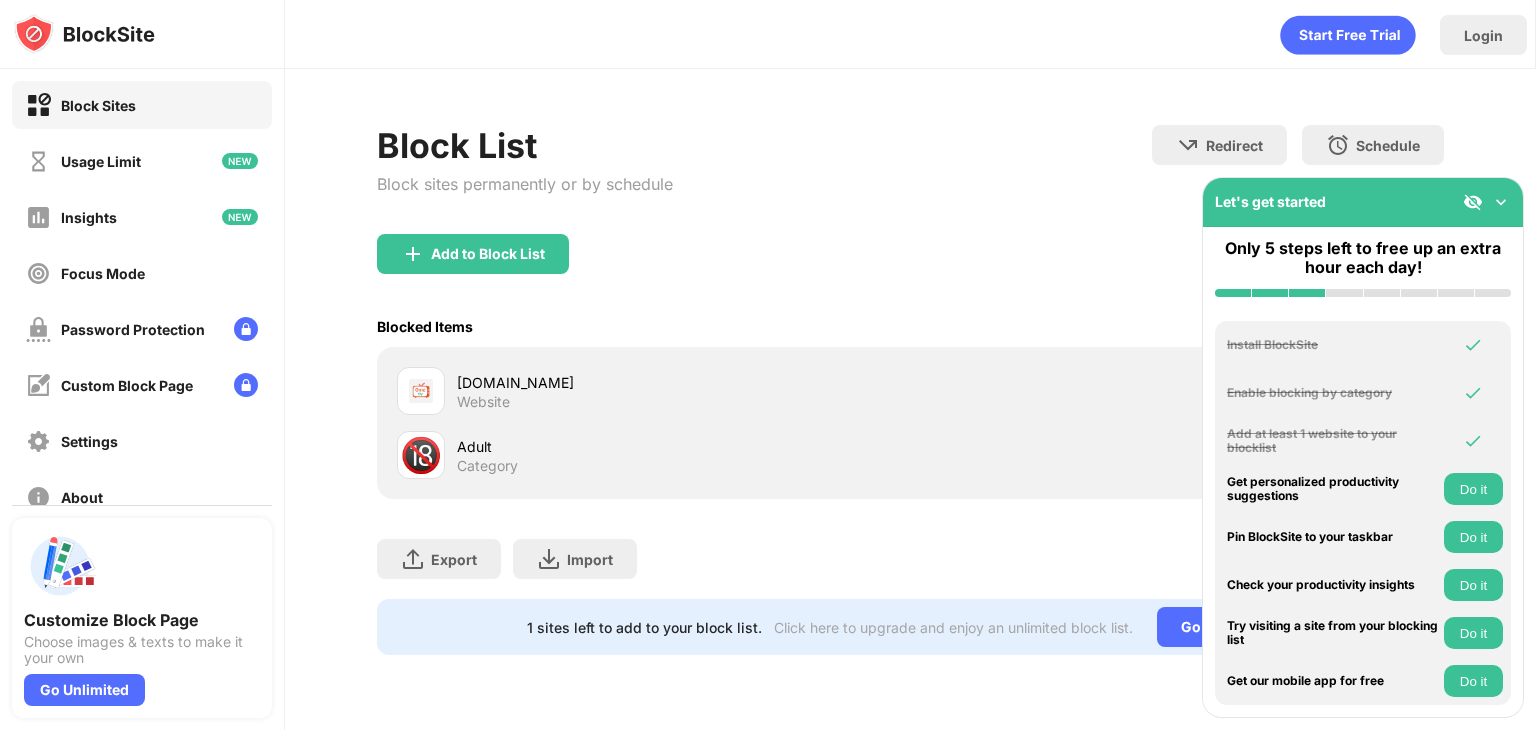 click on "[DOMAIN_NAME] Website" at bounding box center (910, 391) 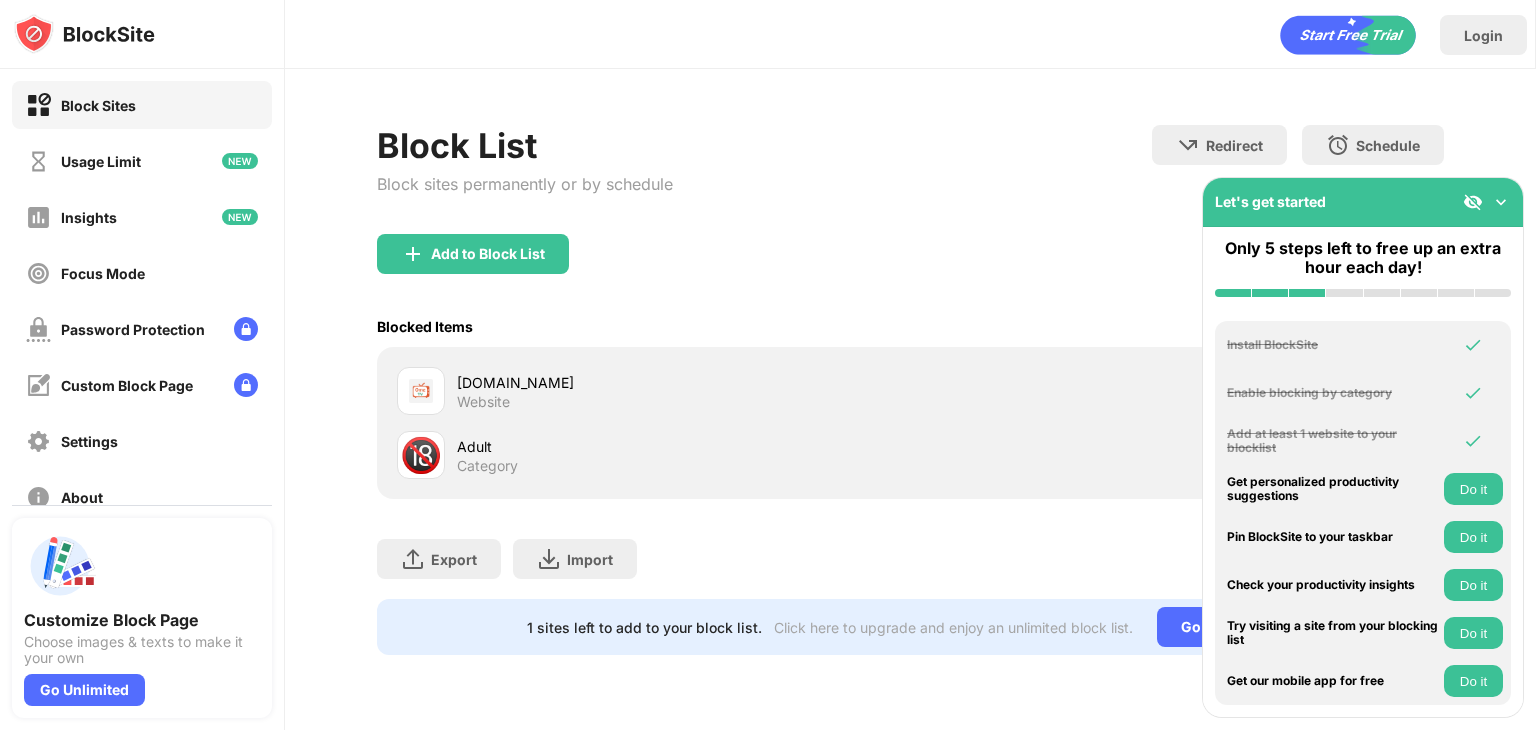 drag, startPoint x: 490, startPoint y: 417, endPoint x: 480, endPoint y: 372, distance: 46.09772 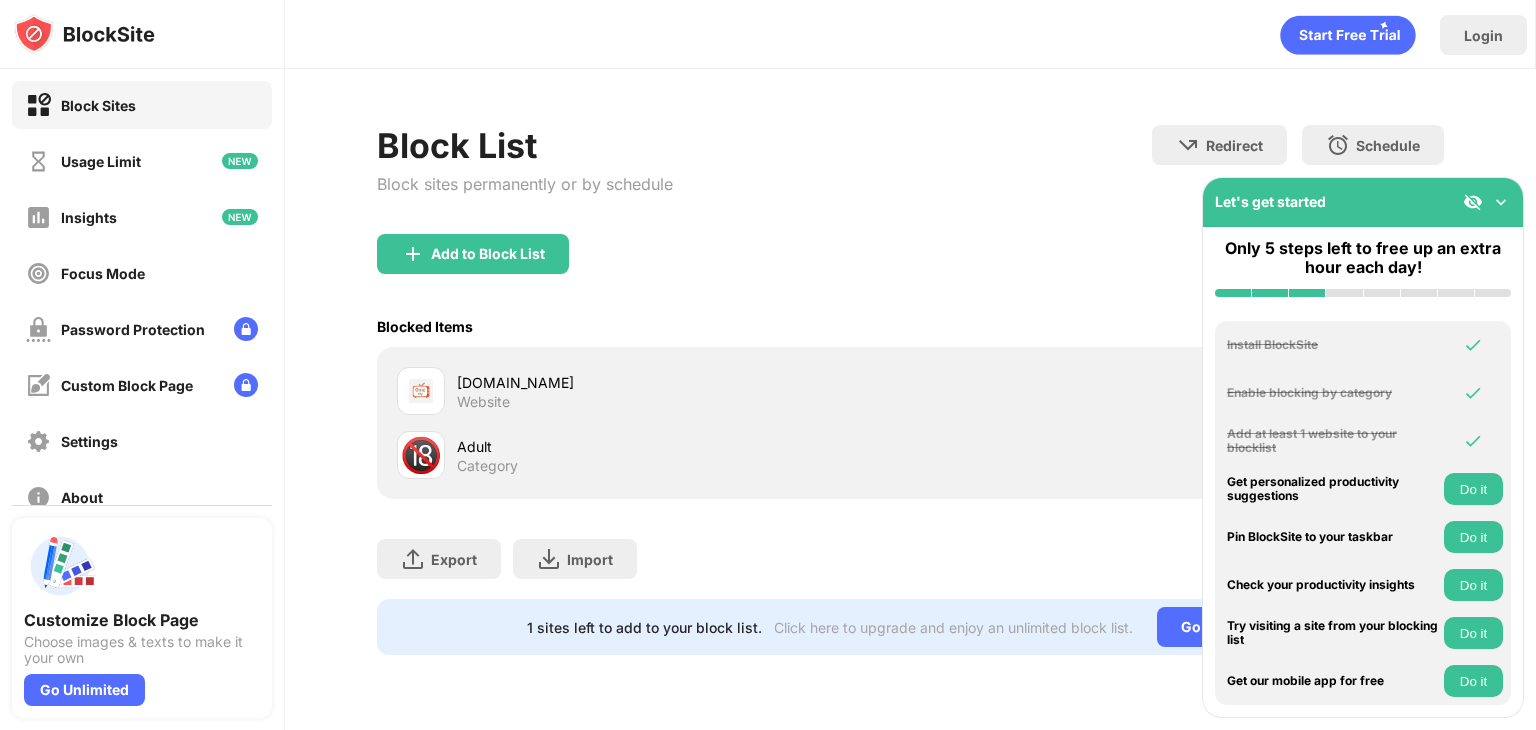 click on "[DOMAIN_NAME]" at bounding box center (683, 382) 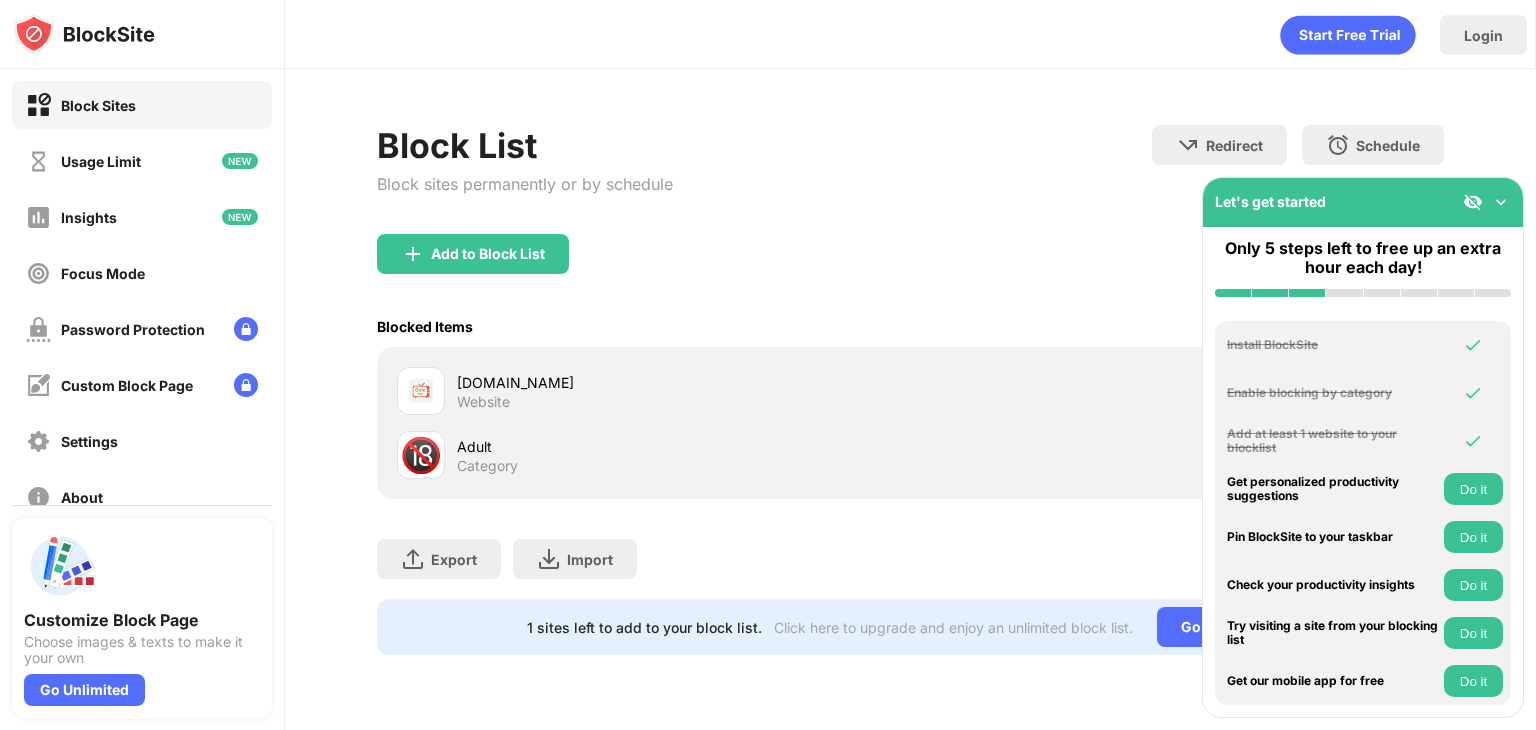 click on "[DOMAIN_NAME]" at bounding box center [683, 382] 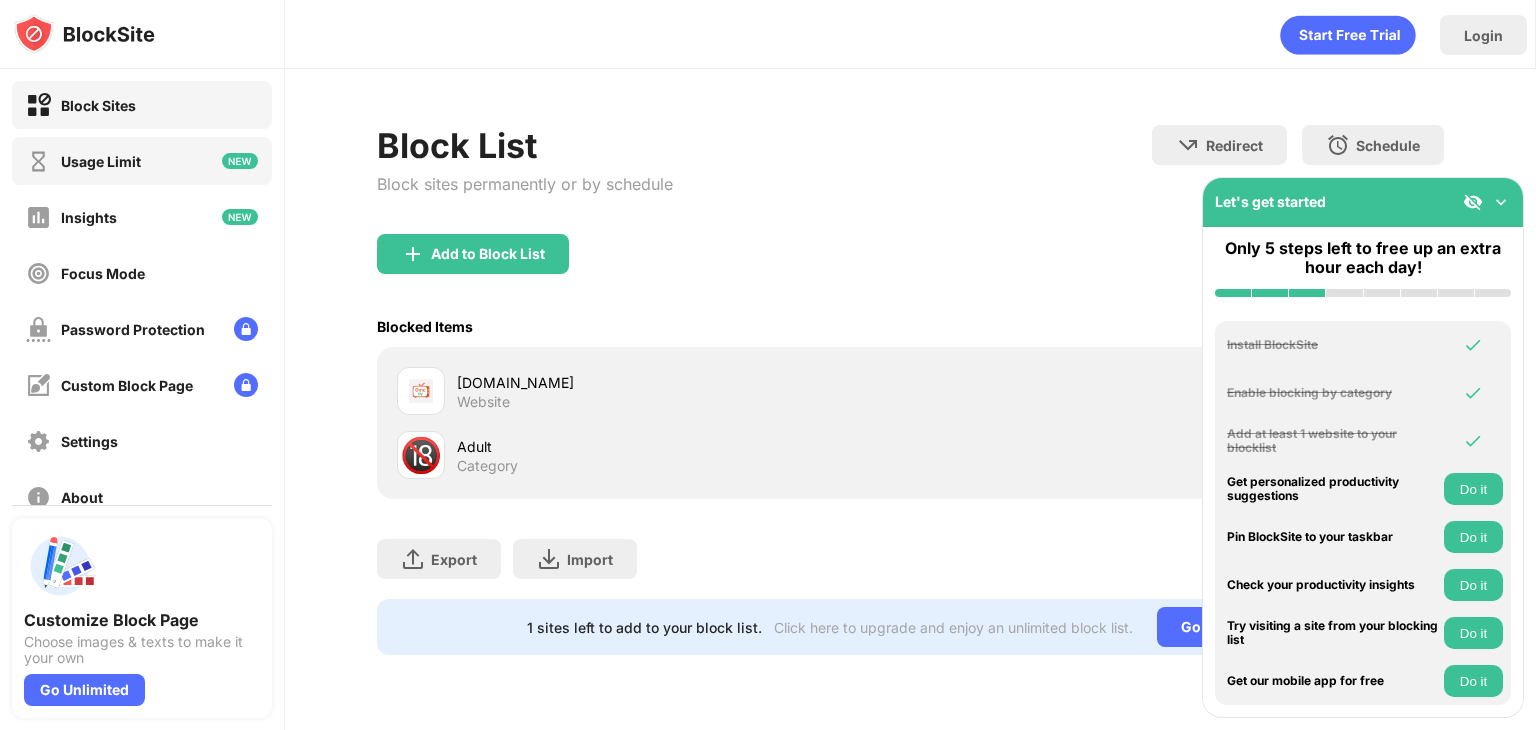 click on "Usage Limit" at bounding box center [101, 161] 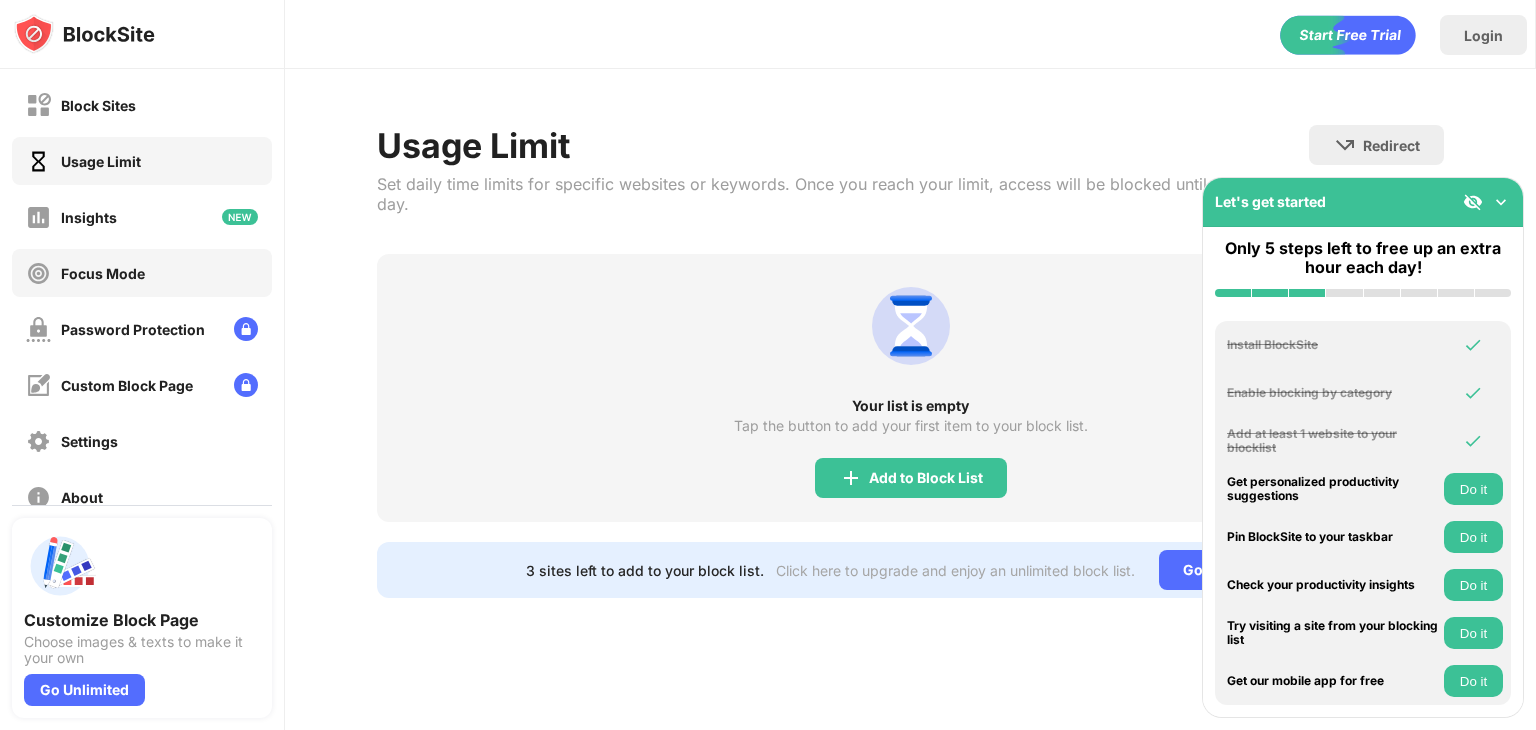 click on "Focus Mode" at bounding box center (142, 273) 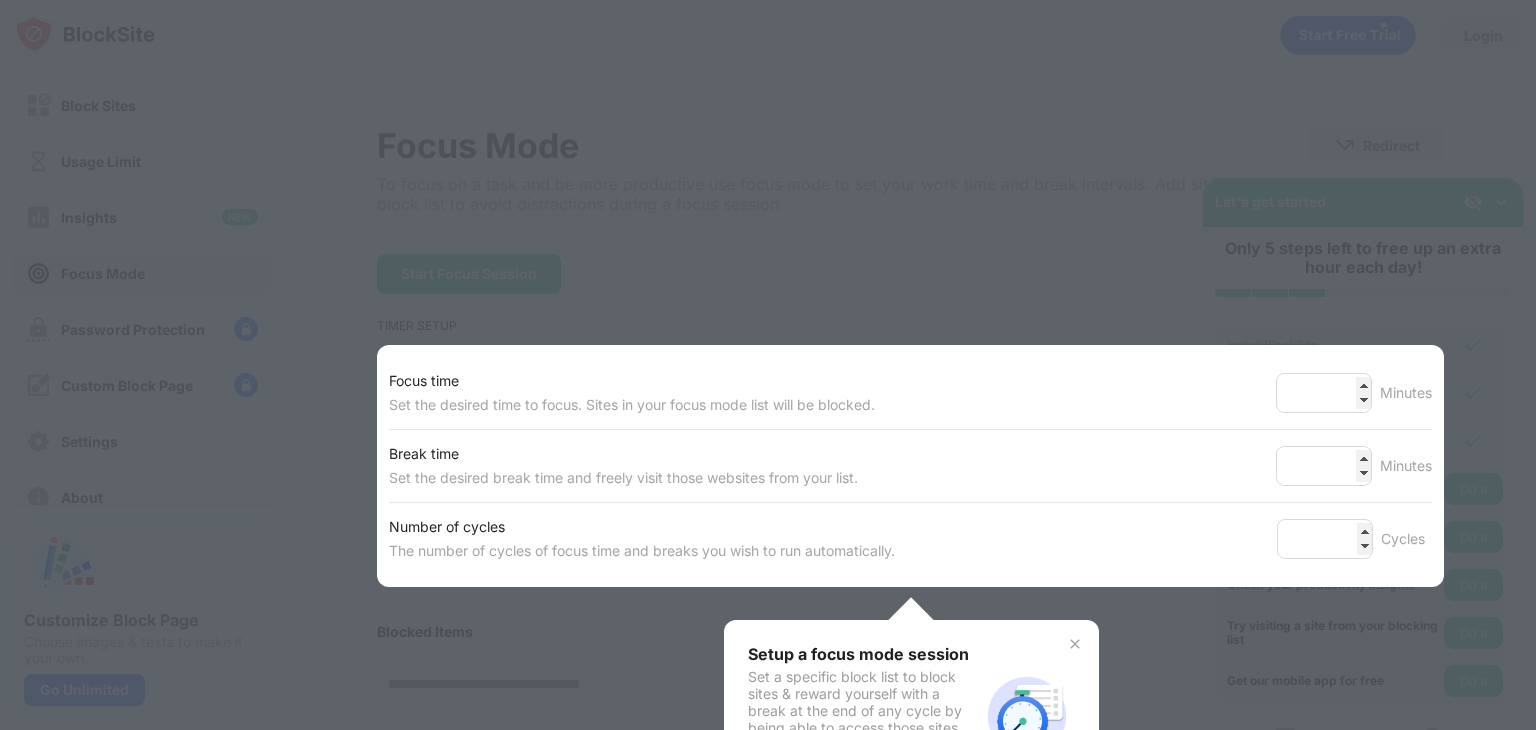 drag, startPoint x: 149, startPoint y: 253, endPoint x: 700, endPoint y: 258, distance: 551.0227 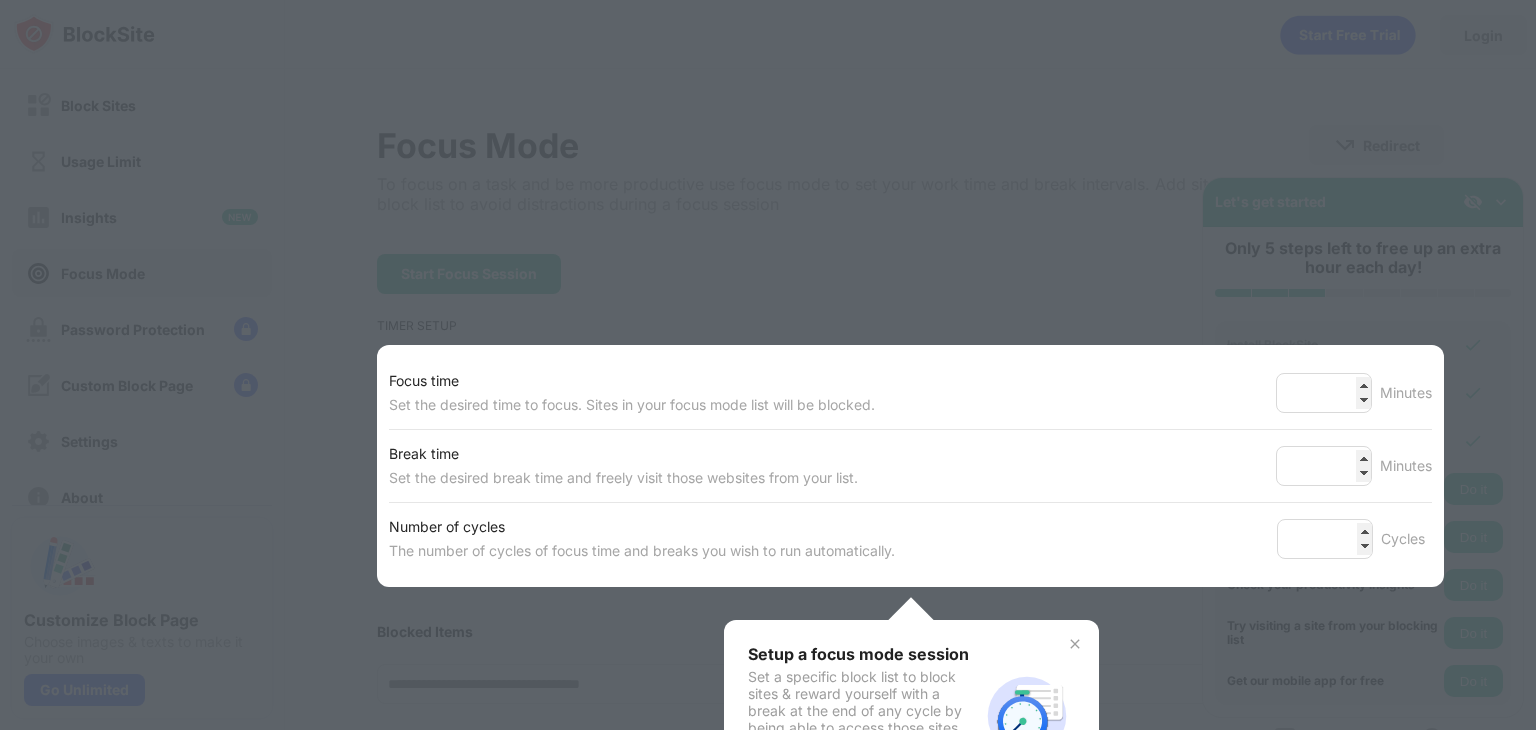 click at bounding box center (768, 365) 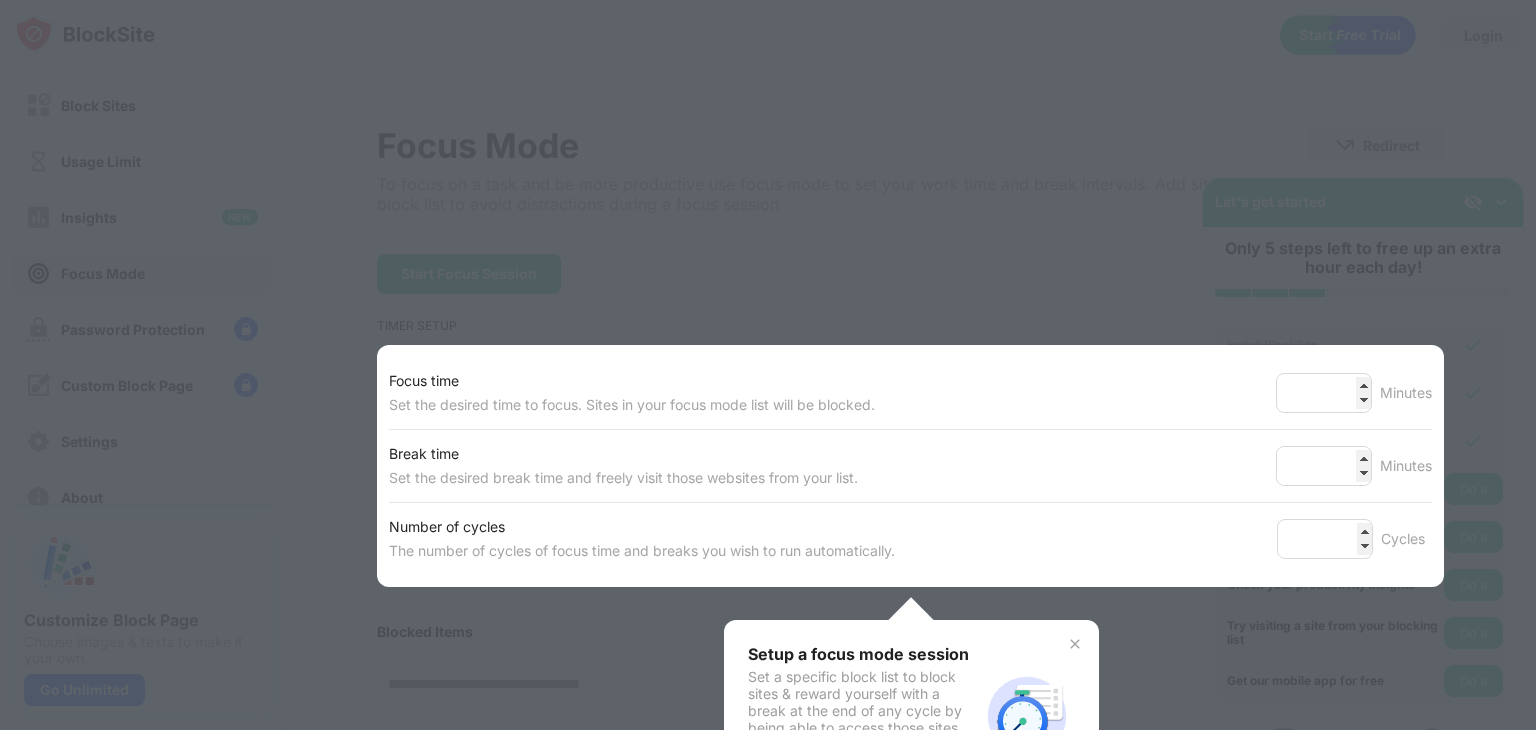 drag, startPoint x: 1077, startPoint y: 644, endPoint x: 1065, endPoint y: 644, distance: 12 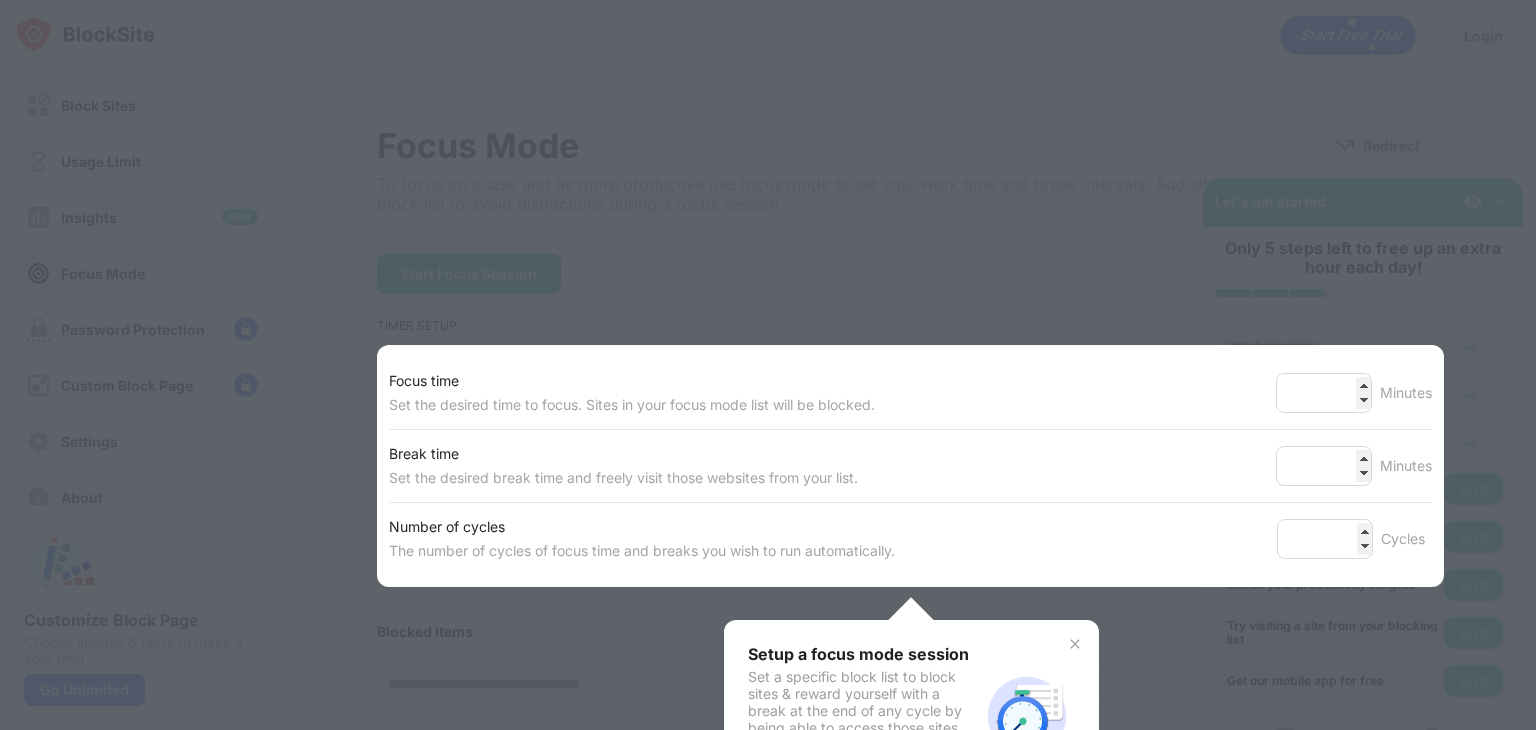 click at bounding box center [1075, 644] 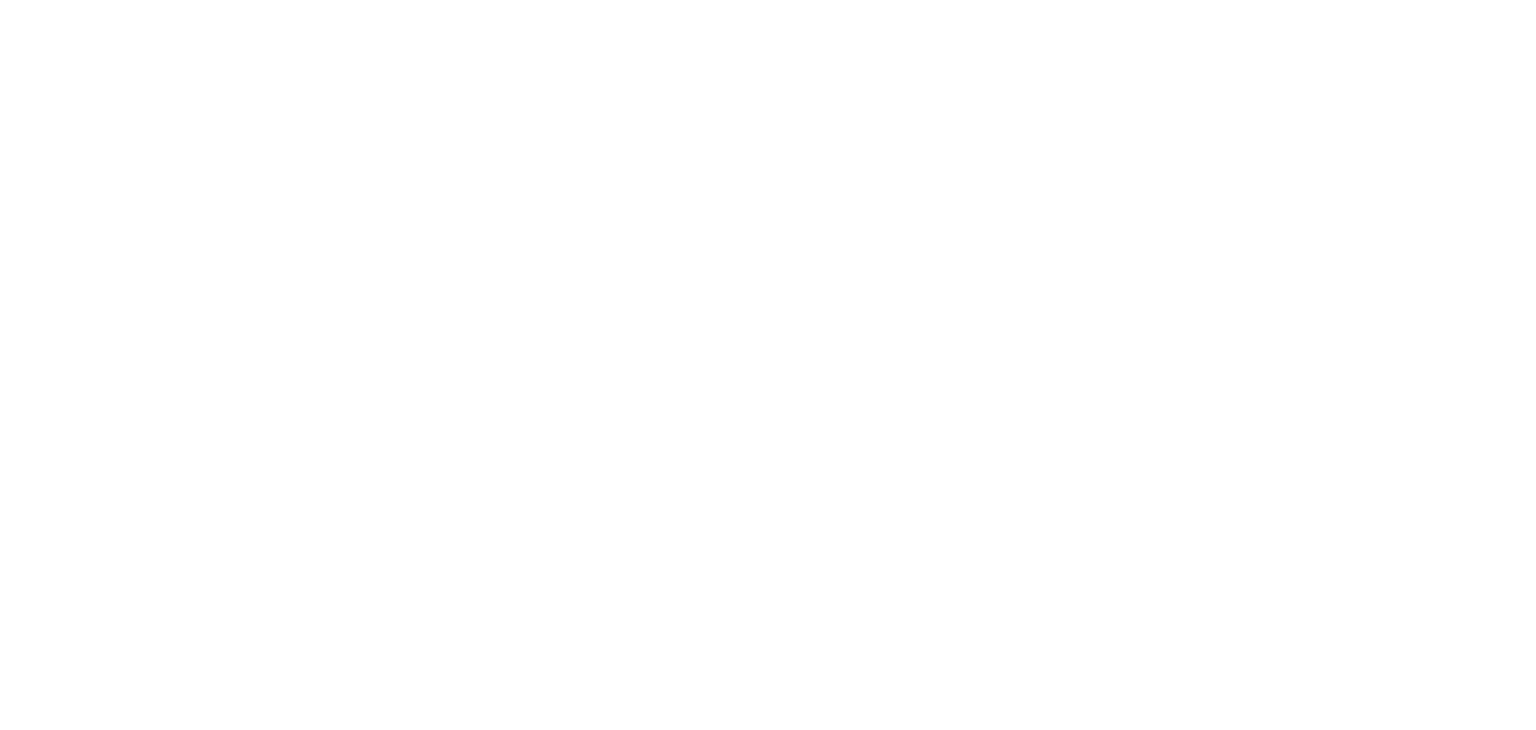 scroll, scrollTop: 0, scrollLeft: 0, axis: both 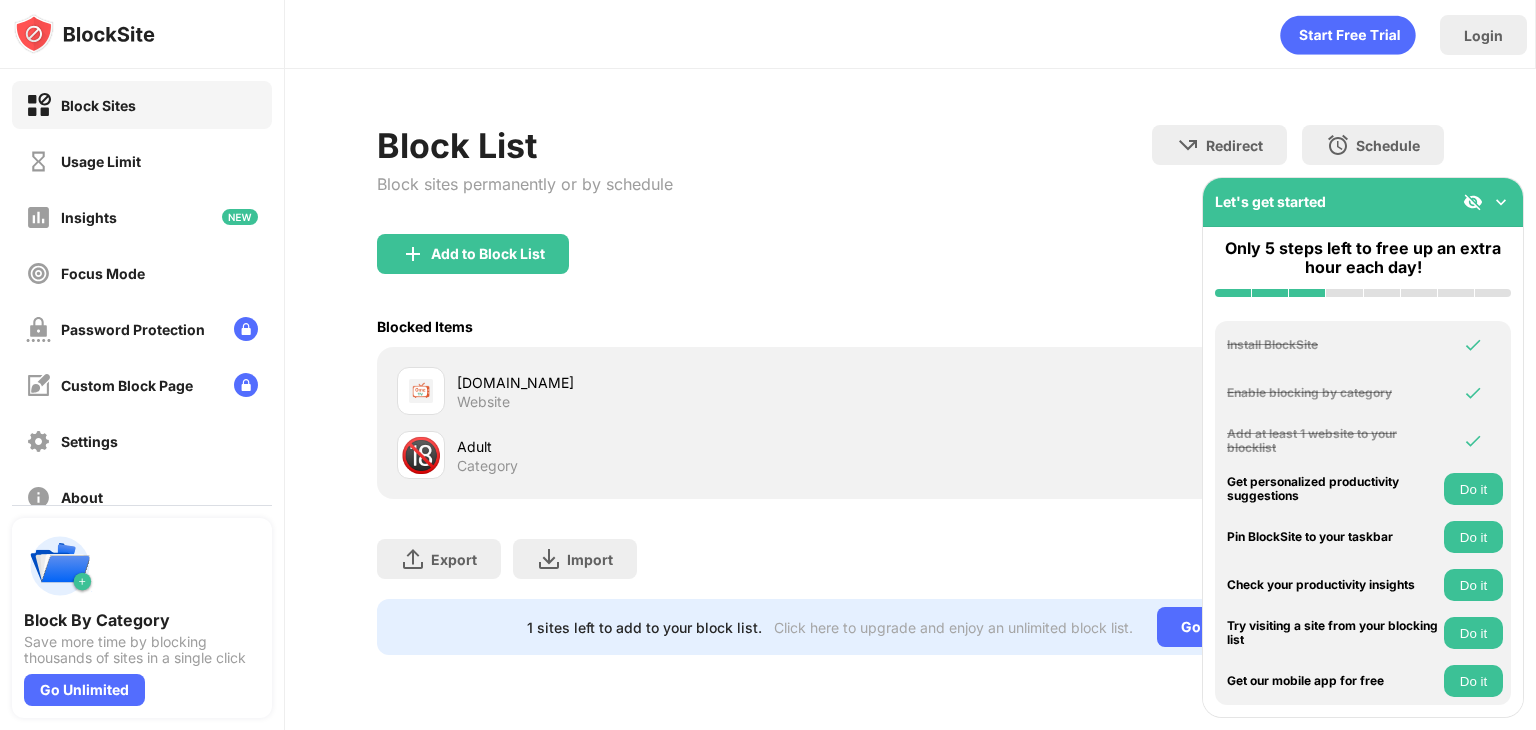 drag, startPoint x: 405, startPoint y: 349, endPoint x: 424, endPoint y: 377, distance: 33.83785 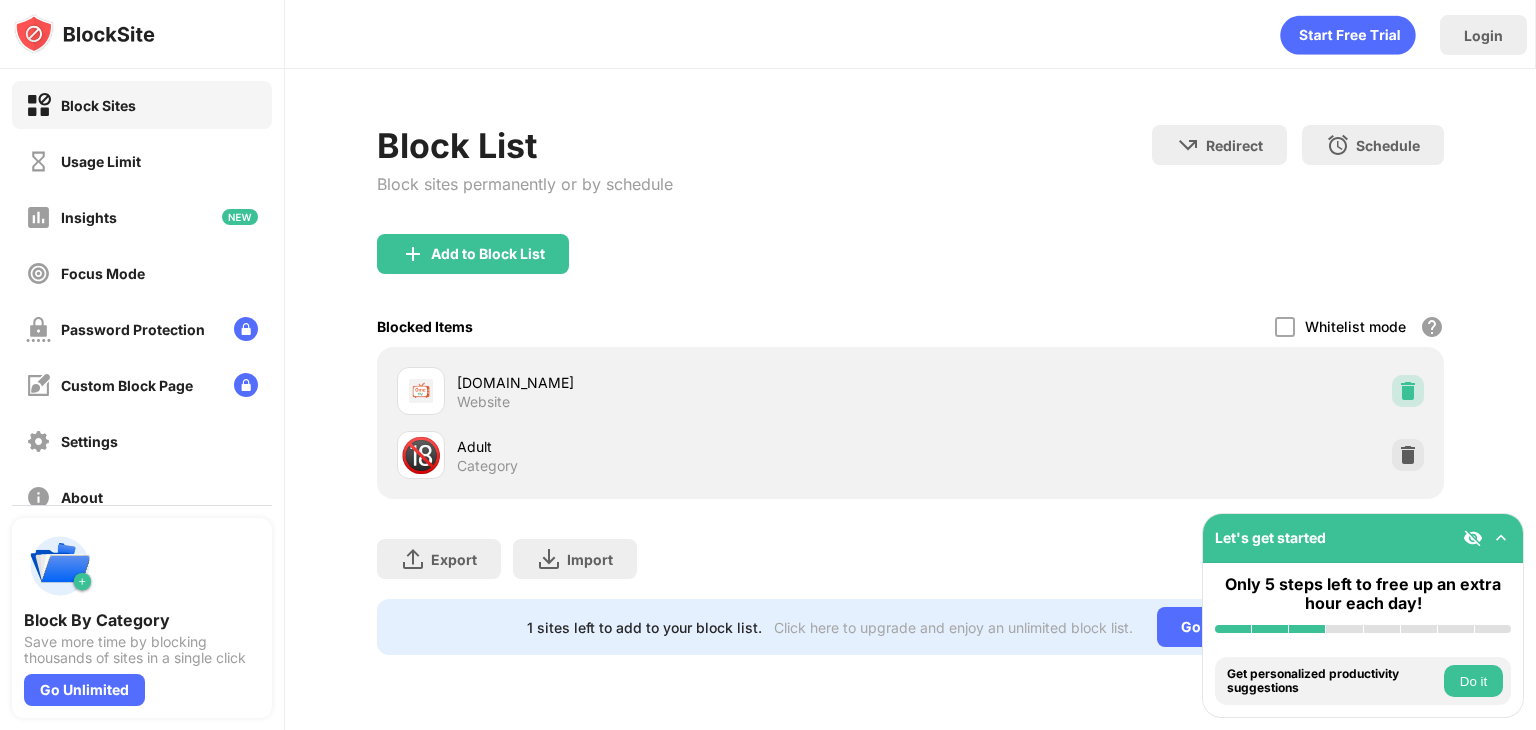 click at bounding box center (1408, 391) 